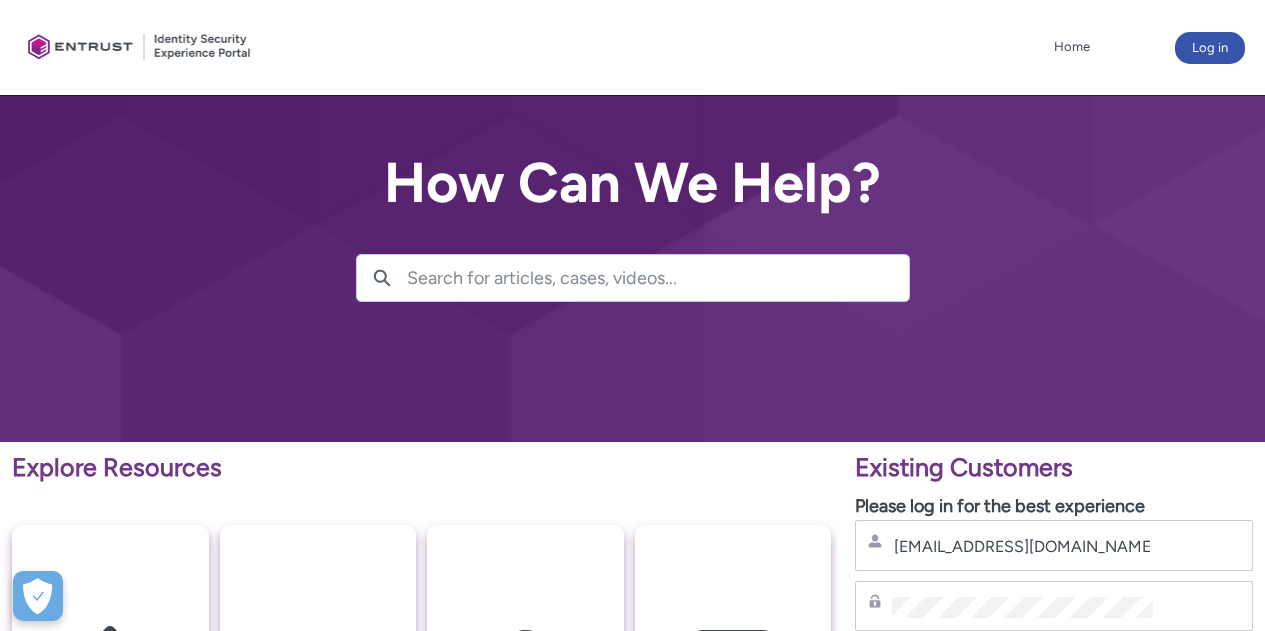 scroll, scrollTop: 0, scrollLeft: 0, axis: both 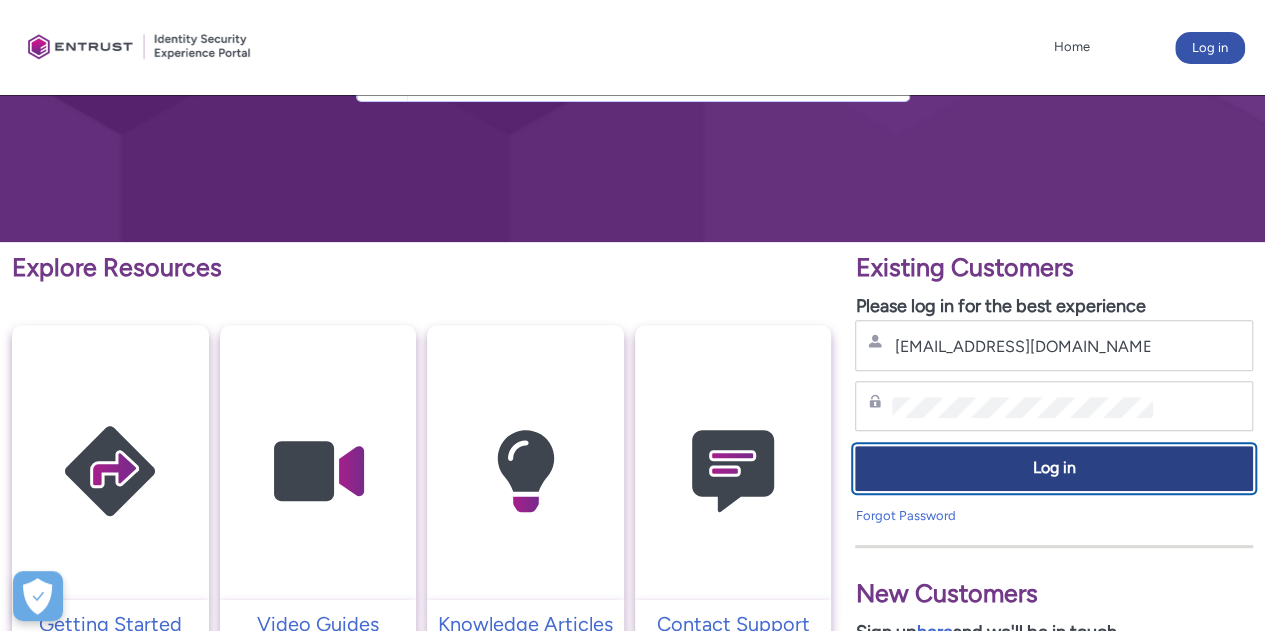 click on "Log in" at bounding box center (1054, 468) 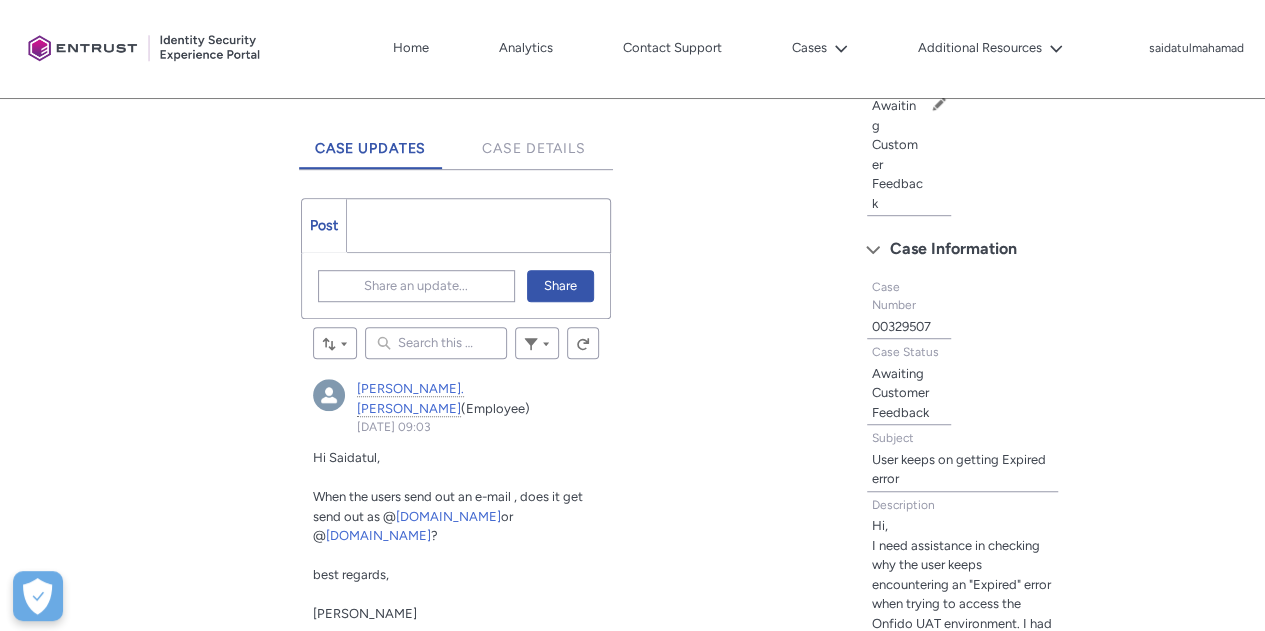 scroll, scrollTop: 500, scrollLeft: 0, axis: vertical 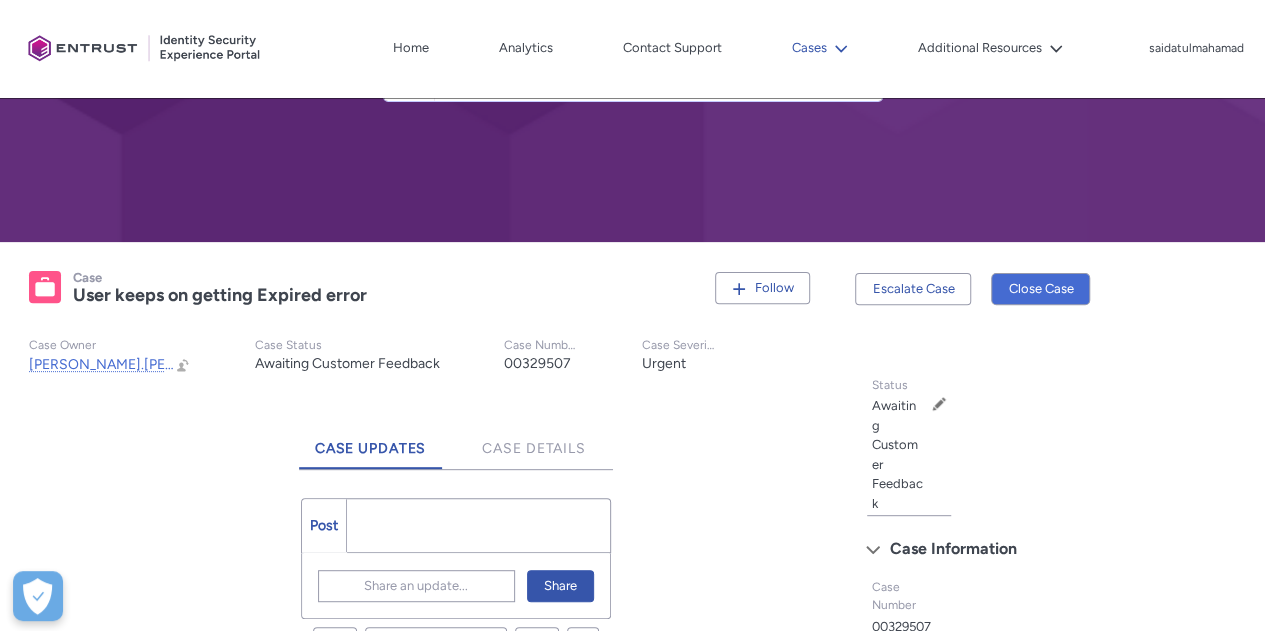 click on "Cases" at bounding box center (820, 48) 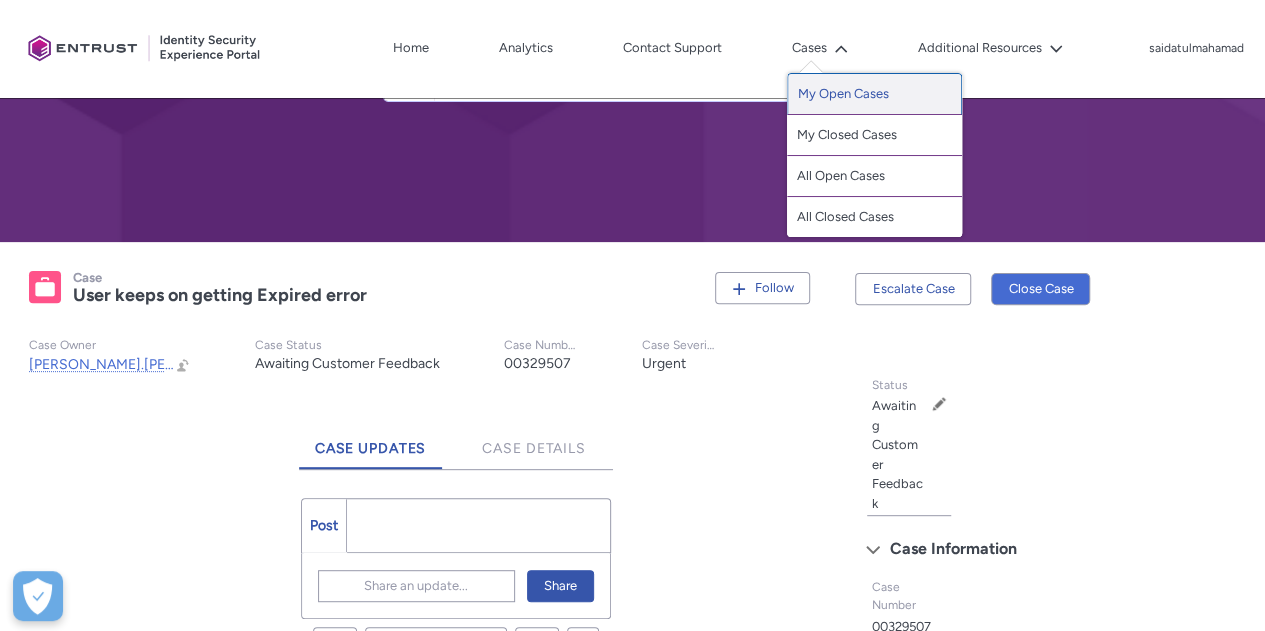 click on "My Open Cases" at bounding box center [874, 94] 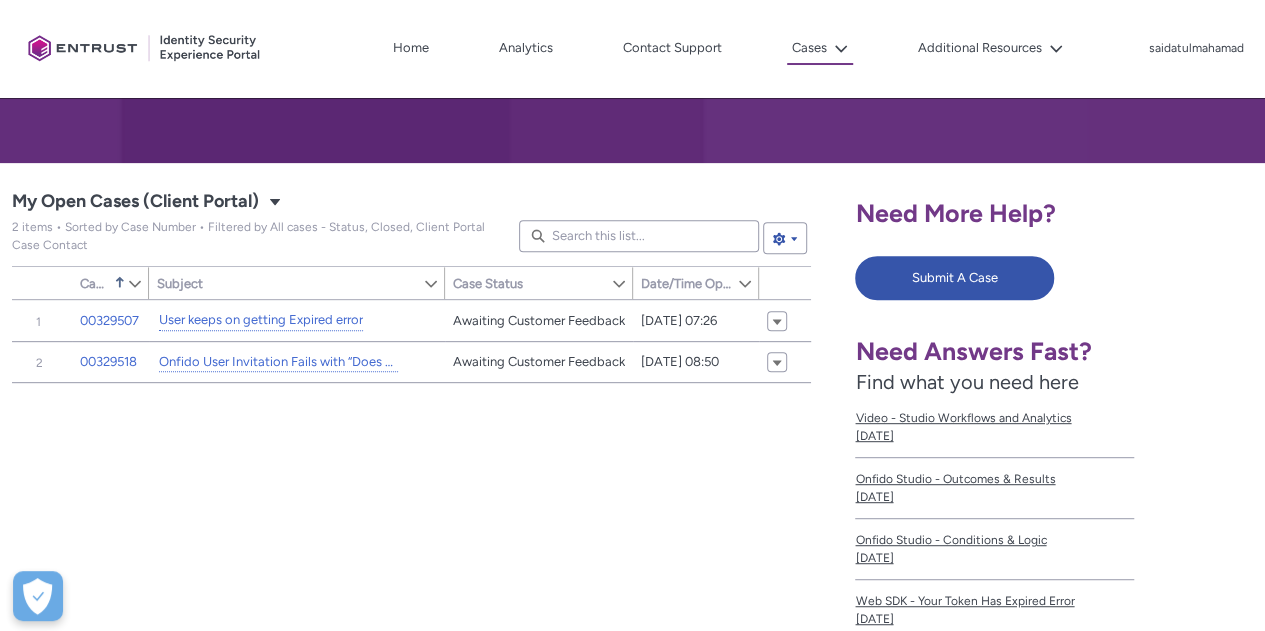 scroll, scrollTop: 300, scrollLeft: 0, axis: vertical 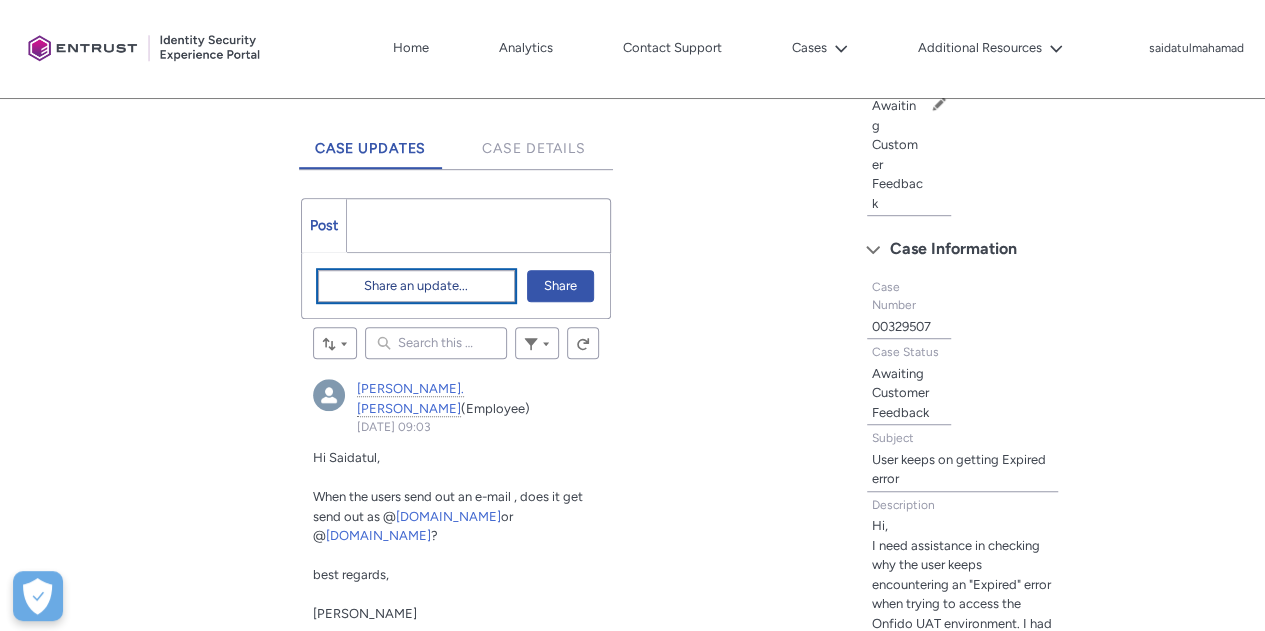 click on "Share an update..." at bounding box center (416, 286) 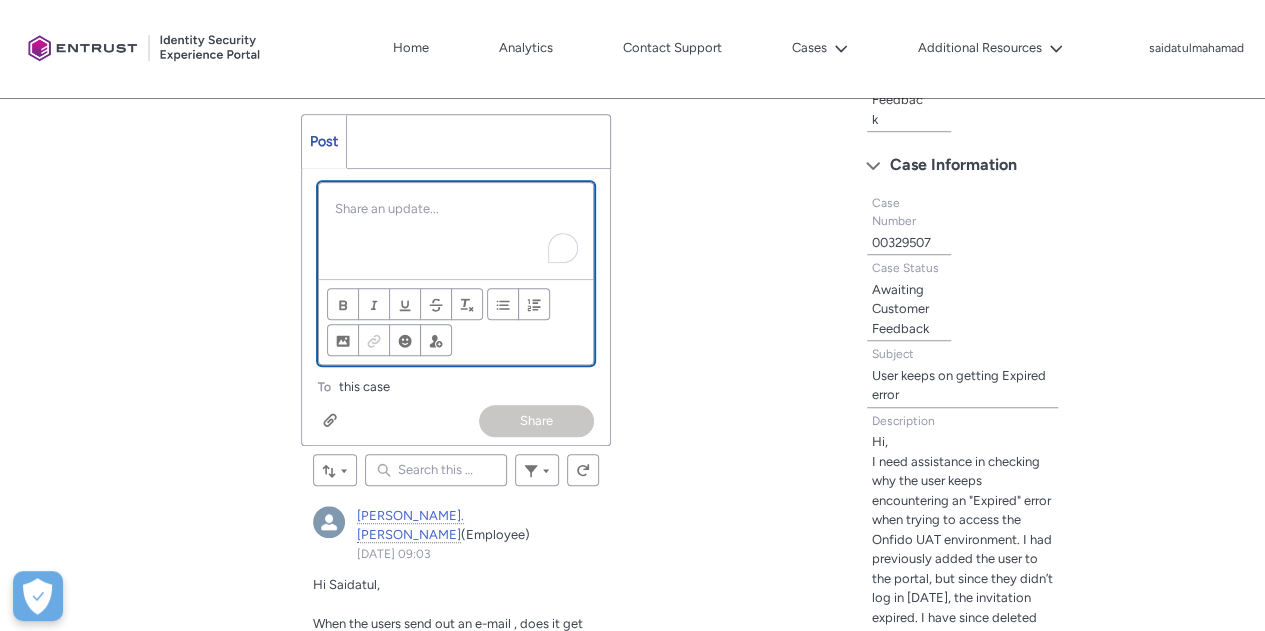 scroll, scrollTop: 592, scrollLeft: 0, axis: vertical 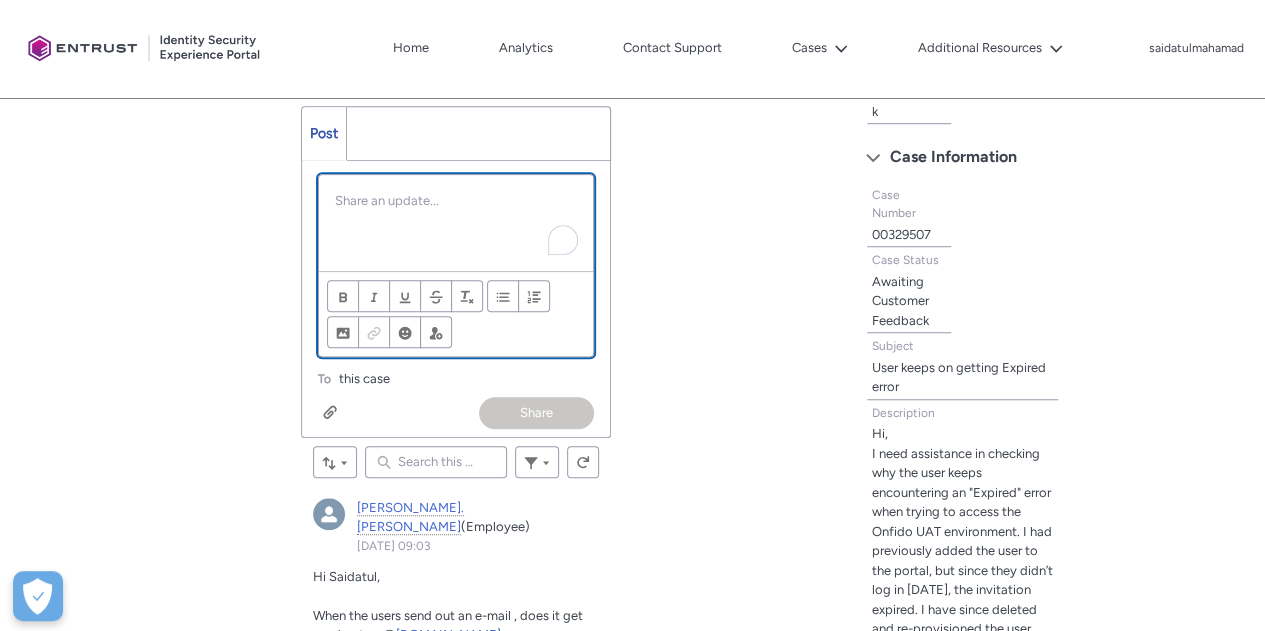 type 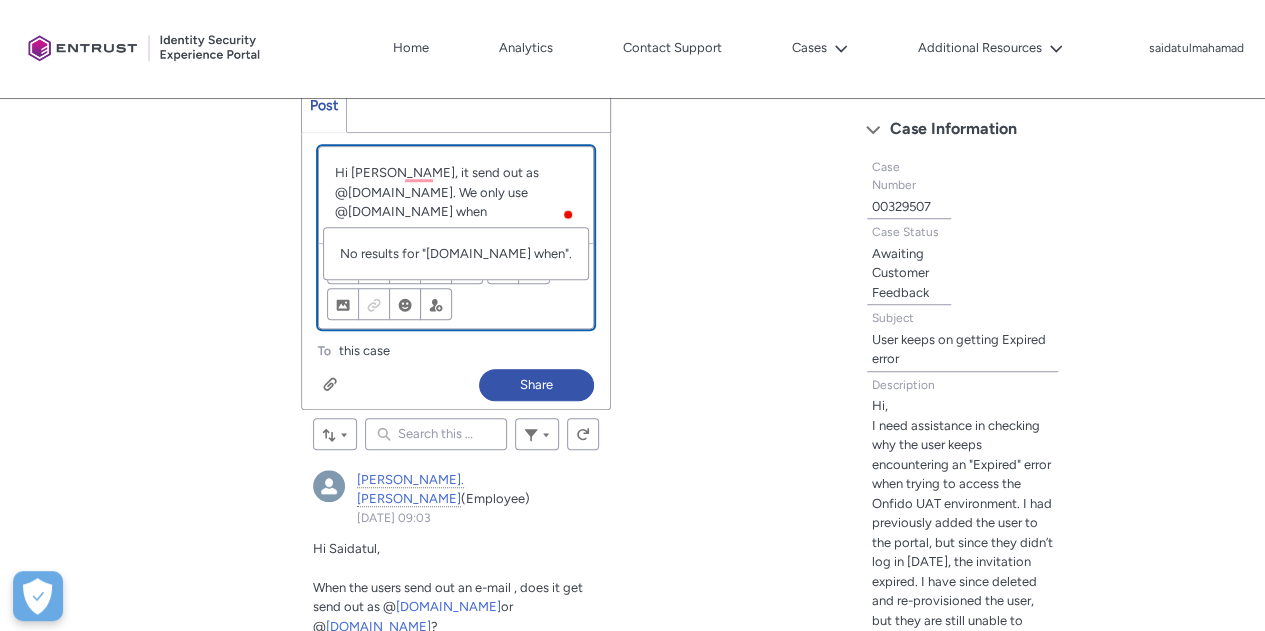 scroll, scrollTop: 620, scrollLeft: 0, axis: vertical 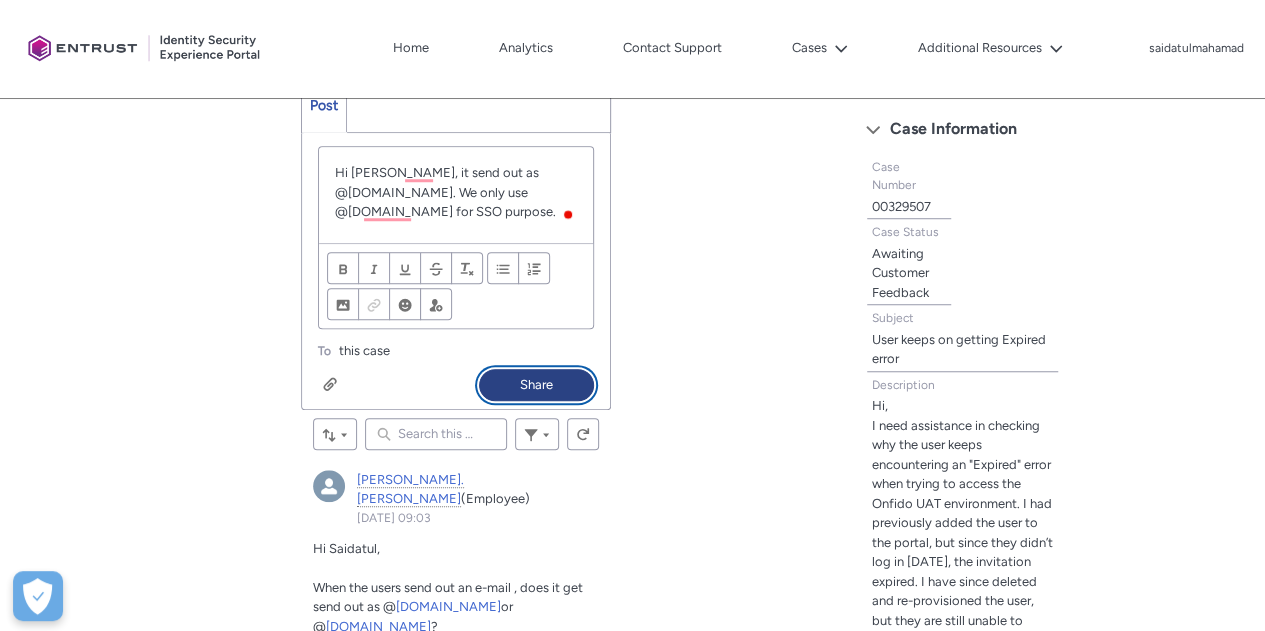 click on "Share" at bounding box center (536, 385) 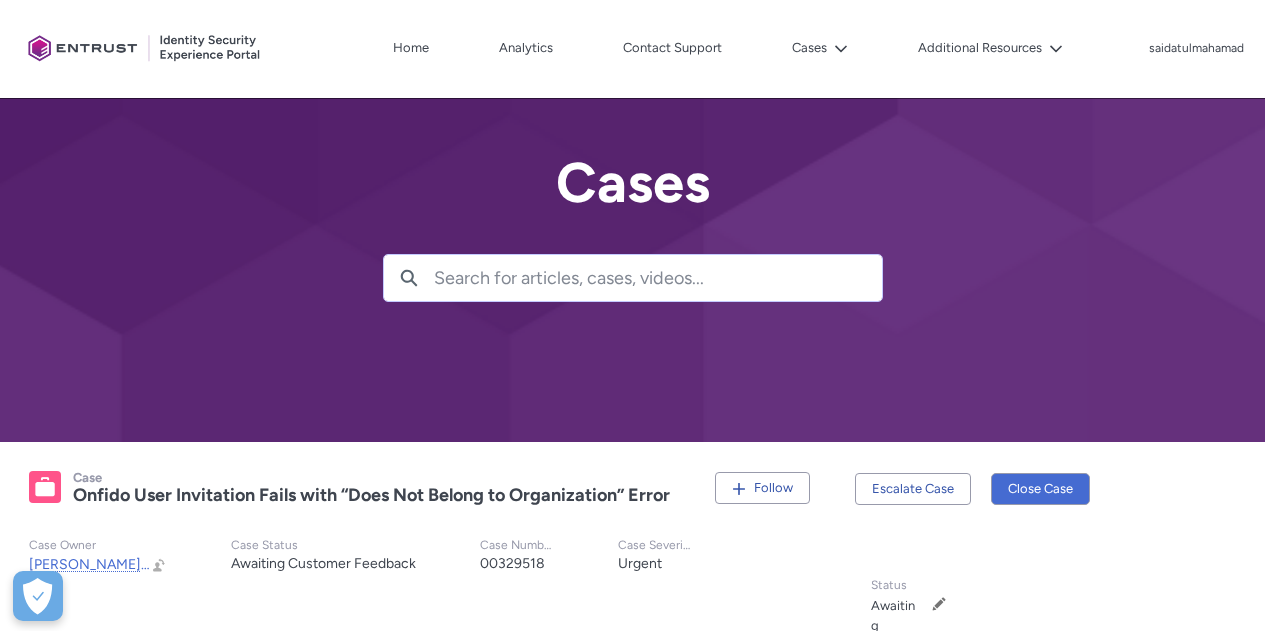 scroll, scrollTop: 400, scrollLeft: 0, axis: vertical 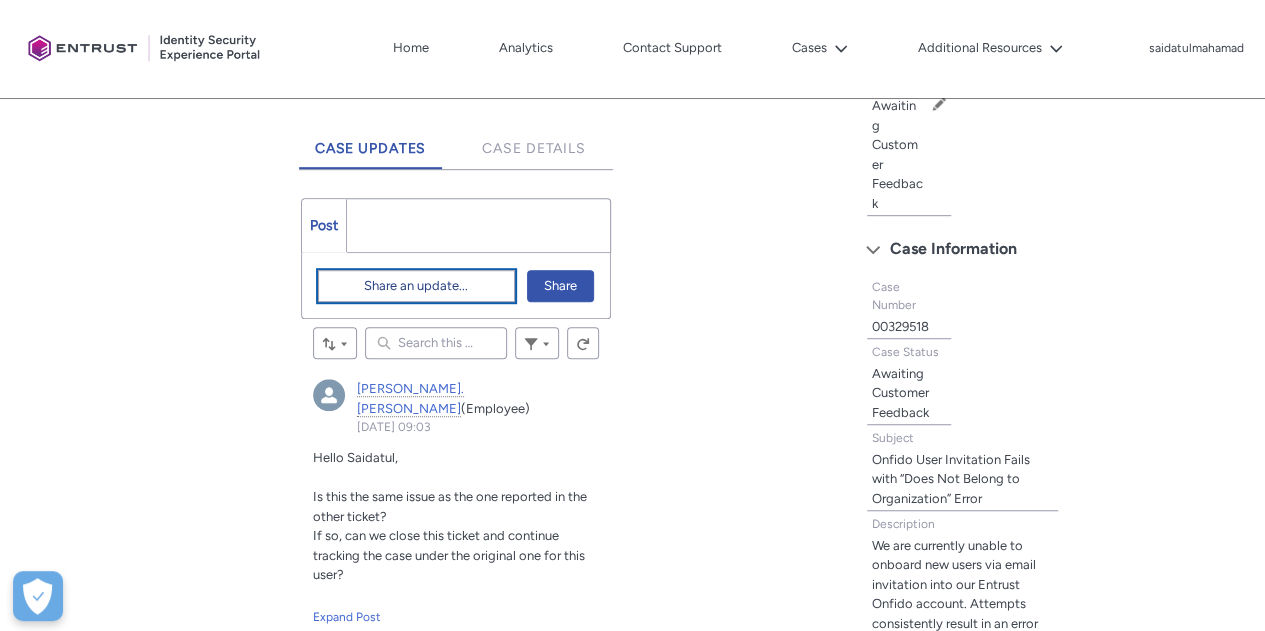 click on "Share an update..." at bounding box center [416, 286] 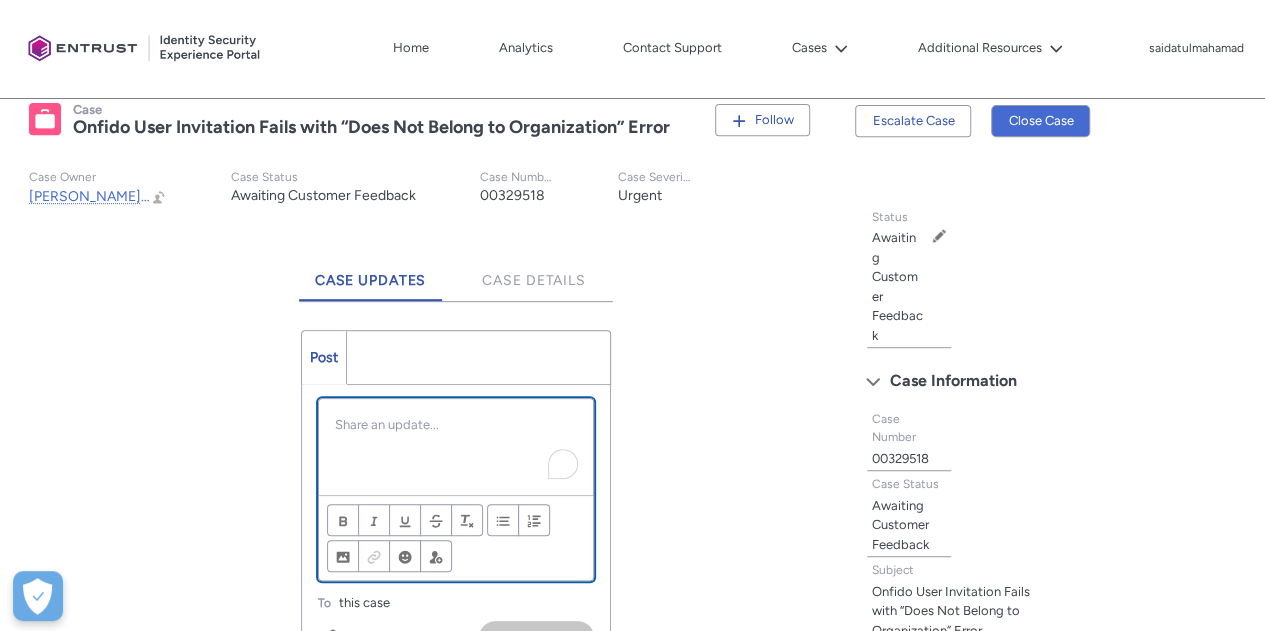 scroll, scrollTop: 368, scrollLeft: 0, axis: vertical 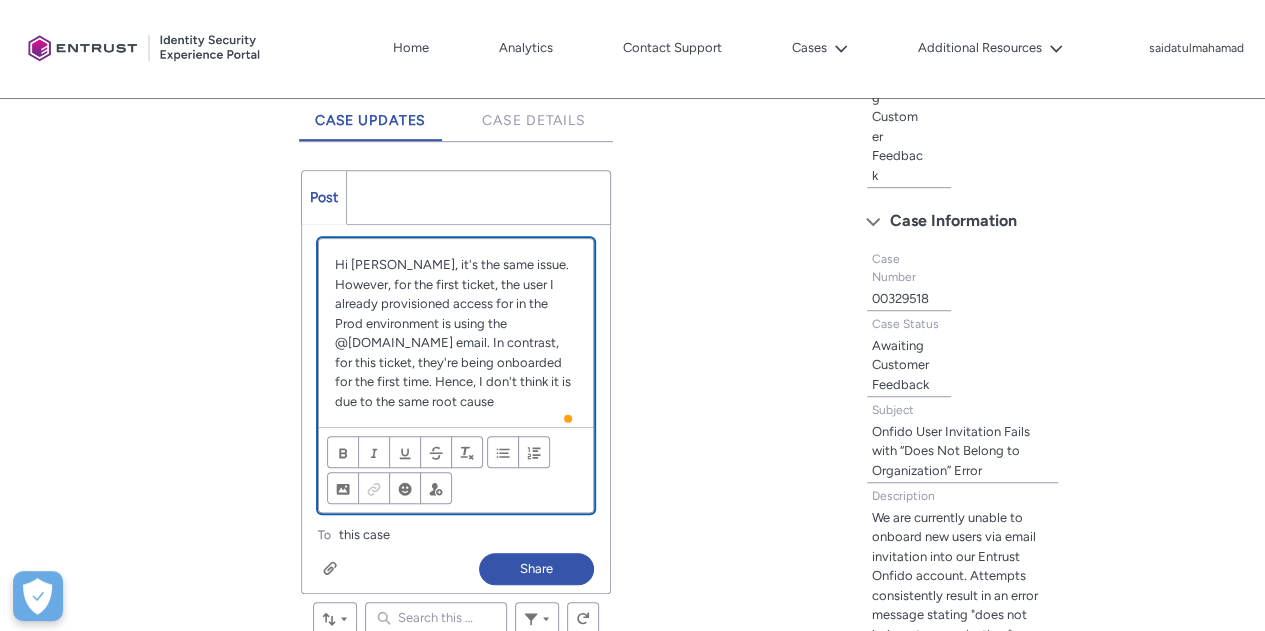 click on "Hi [PERSON_NAME], it's the same issue. However, for the first ticket, the user I already provisioned access for in the Prod environment is using the @[DOMAIN_NAME] email. In contrast, for this ticket, they're being onboarded for the first time. Hence, I don't think it is due to the same root cause" at bounding box center [456, 333] 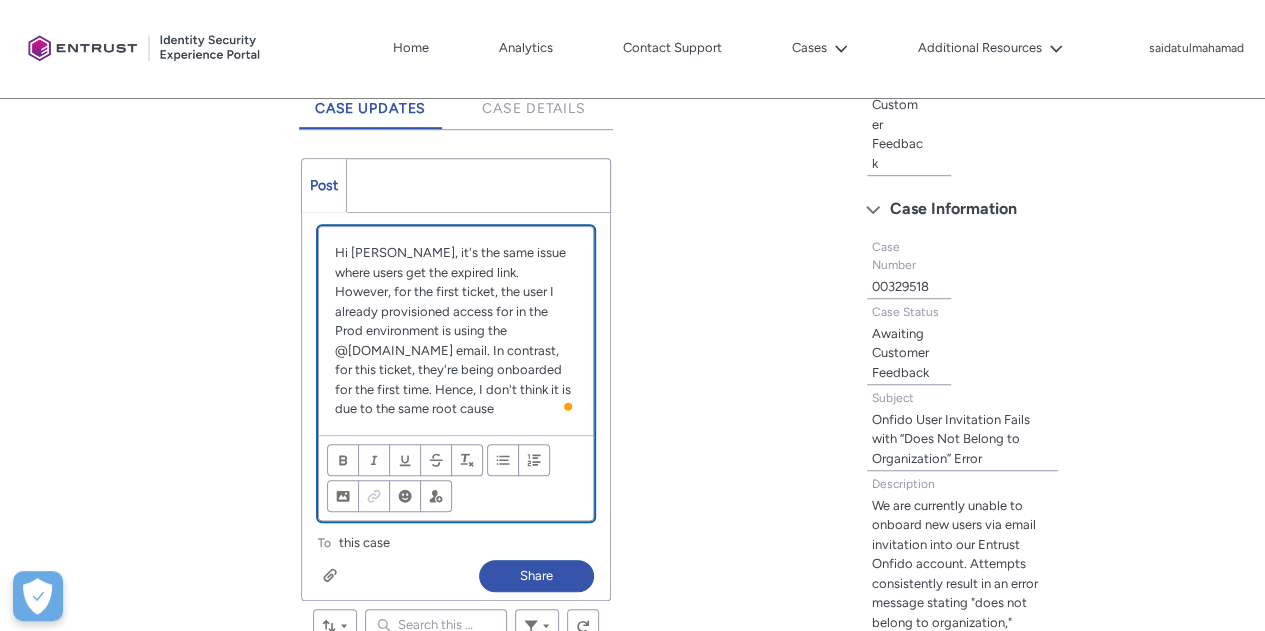 scroll, scrollTop: 540, scrollLeft: 0, axis: vertical 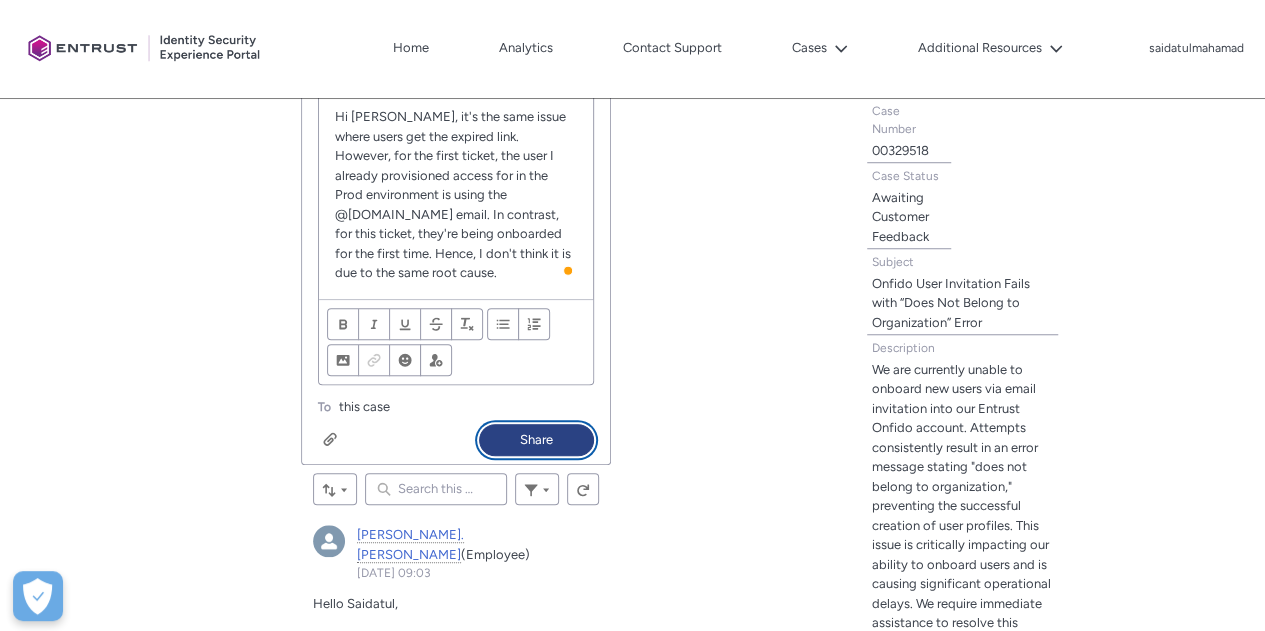 click on "Share" at bounding box center (536, 440) 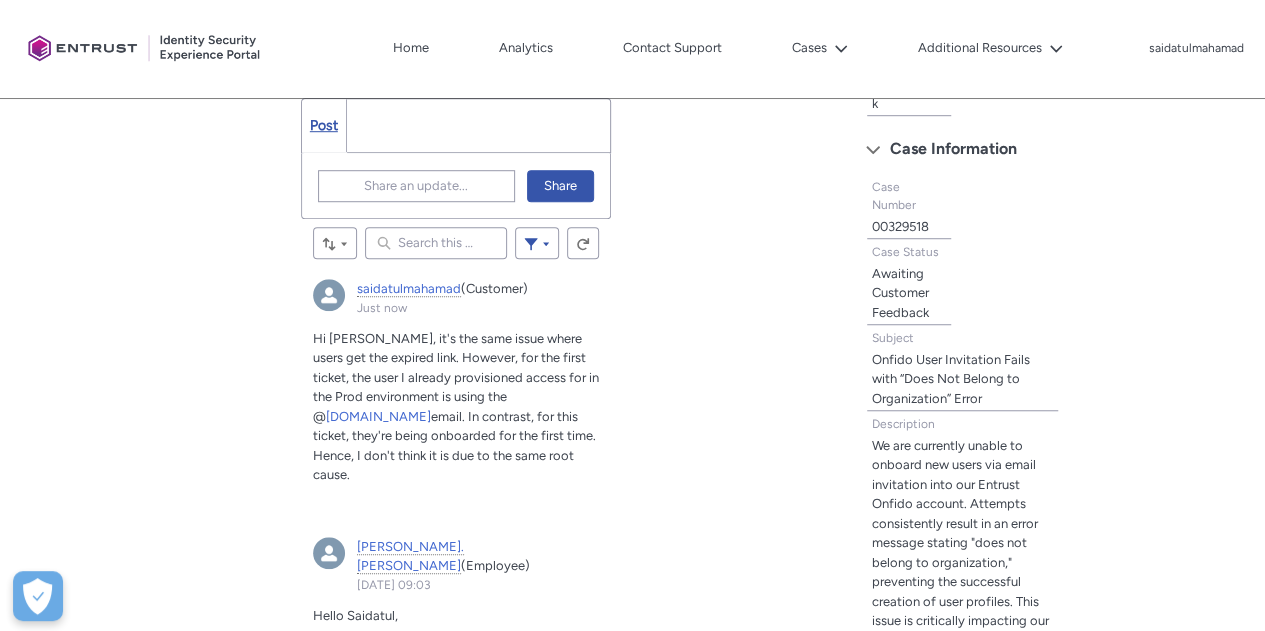 scroll, scrollTop: 500, scrollLeft: 0, axis: vertical 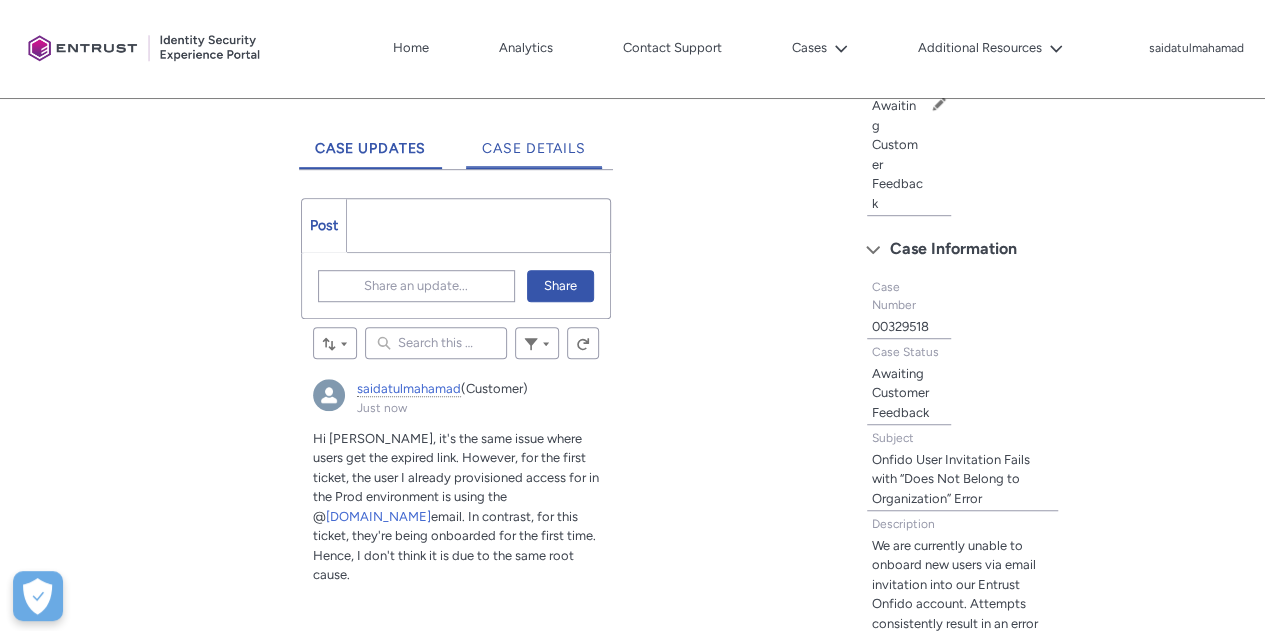 click on "Case Details" at bounding box center [534, 141] 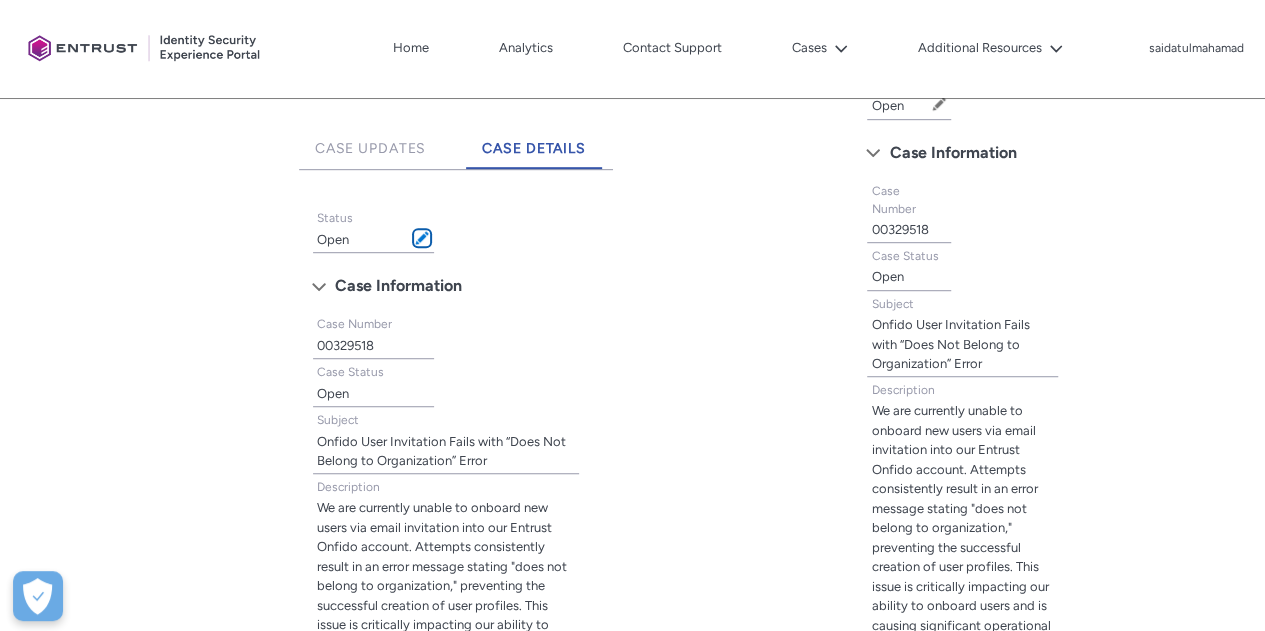 click at bounding box center (422, 238) 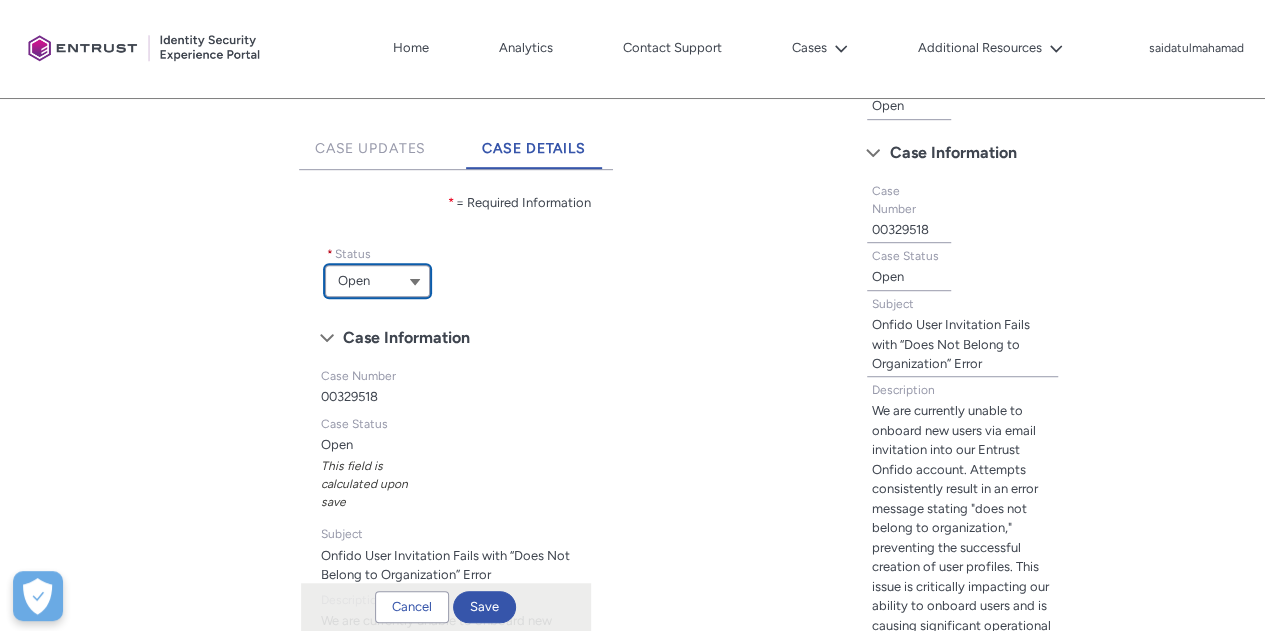 click on "Open" at bounding box center (377, 281) 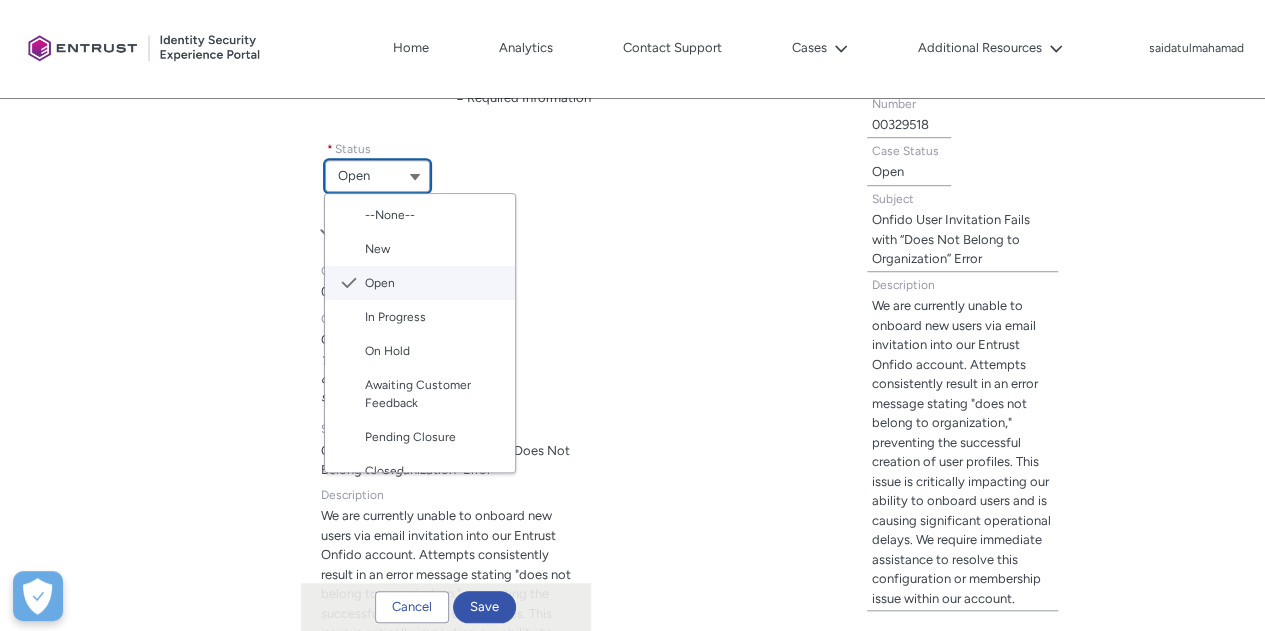 scroll, scrollTop: 700, scrollLeft: 0, axis: vertical 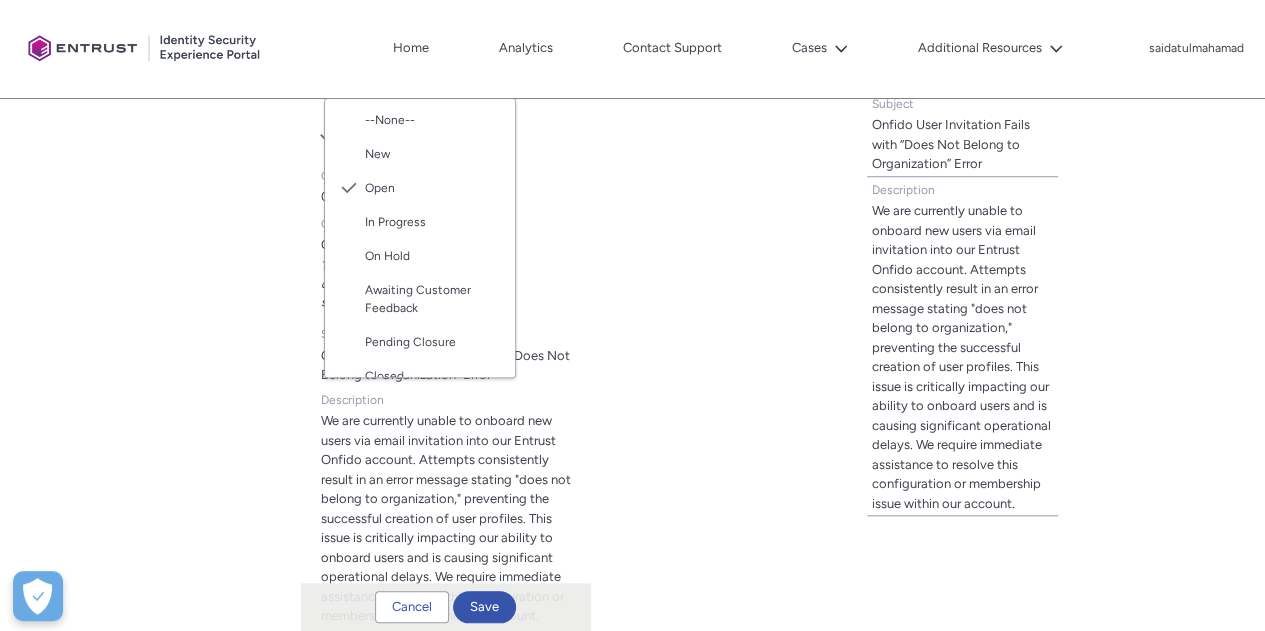 click on "Tabs Case Updates Case Details Post More Share an update... Share Review the errors on this page. Share an update...
Bold
[GEOGRAPHIC_DATA]
Underline
Strikethrough
Remove Formatting
Bulleted List
Numbered List
Image
Link Insert Emoji @Mention people and groups Topic Help To navigate, press the arrow keys. To edit items you've added, press Enter. To remove items you've added, press Backspace or [GEOGRAPHIC_DATA]. Add Topic To this case Attach up to 10 files Attach up to 10 files Share Sort by: Search this feed... Filter Feed Refresh this feed Skip Feed saidatulmahamad  (Customer) Just now Actions for this Feed Item  Hi [PERSON_NAME], it's the same issue where users get the expired link. However, for the first ticket, the user I already provisioned access for in the Prod environment is using the @ [DOMAIN_NAME]  email. In contrast, for this ticket, they're being onboarded for the first time. Hence, I don't think it is due to the same root cause. Expand Post Liked Like  Comment Write a comment..." at bounding box center [421, 325] 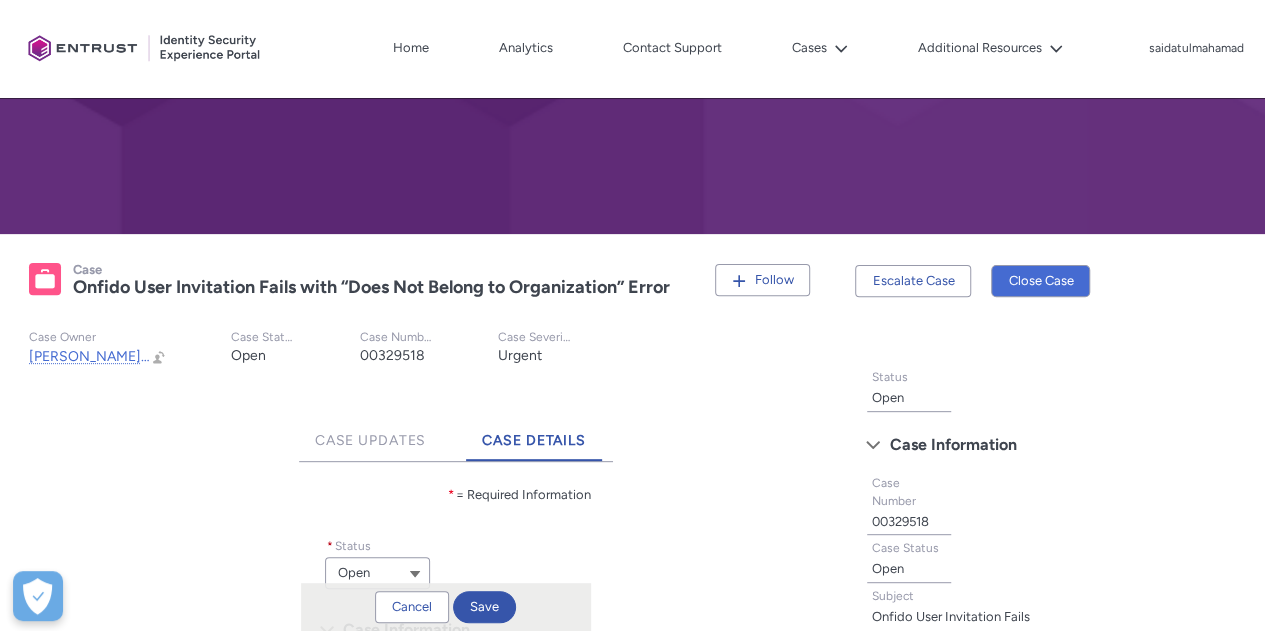 scroll, scrollTop: 200, scrollLeft: 0, axis: vertical 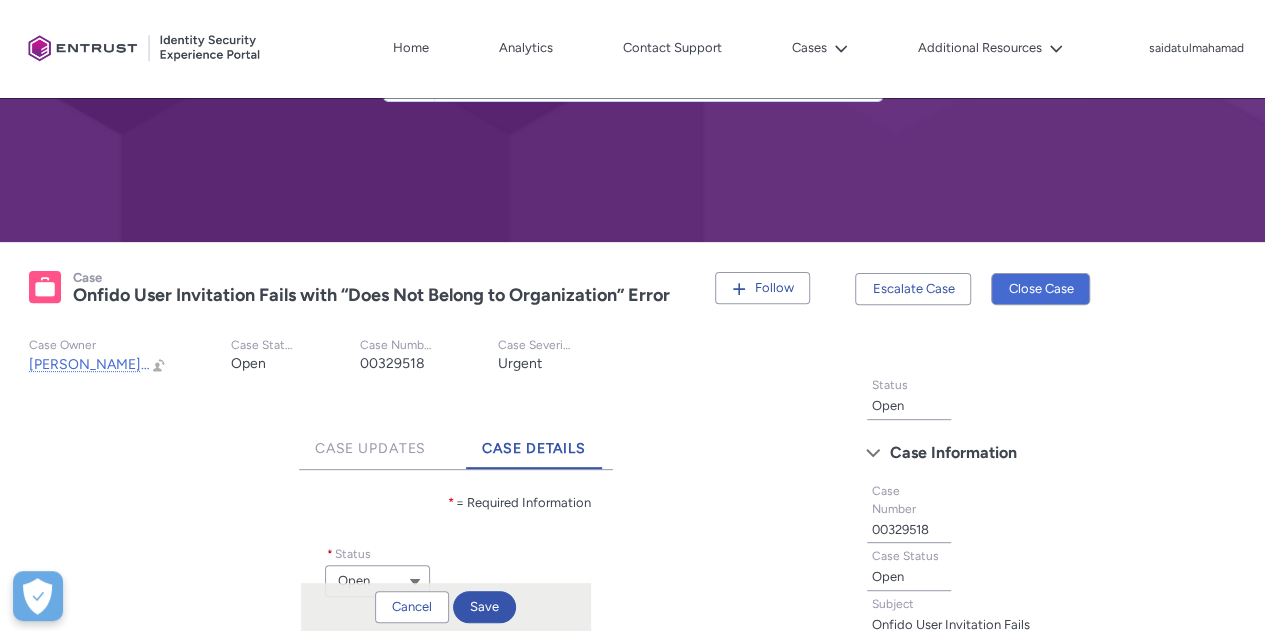 click on "Tabs Case Updates Case Details Post More Share an update... Share Review the errors on this page. Share an update...
Bold
[GEOGRAPHIC_DATA]
Underline
Strikethrough
Remove Formatting
Bulleted List
Numbered List
Image
Link Insert Emoji @Mention people and groups Topic Help To navigate, press the arrow keys. To edit items you've added, press Enter. To remove items you've added, press Backspace or [GEOGRAPHIC_DATA]. Add Topic To this case Attach up to 10 files Attach up to 10 files Share Sort by: Search this feed... Filter Feed Refresh this feed Skip Feed saidatulmahamad  (Customer) Just now Actions for this Feed Item  Hi [PERSON_NAME], it's the same issue where users get the expired link. However, for the first ticket, the user I already provisioned access for in the Prod environment is using the @ [DOMAIN_NAME]  email. In contrast, for this ticket, they're being onboarded for the first time. Hence, I don't think it is due to the same root cause. Expand Post Liked Like  Comment Write a comment..." at bounding box center [421, 825] 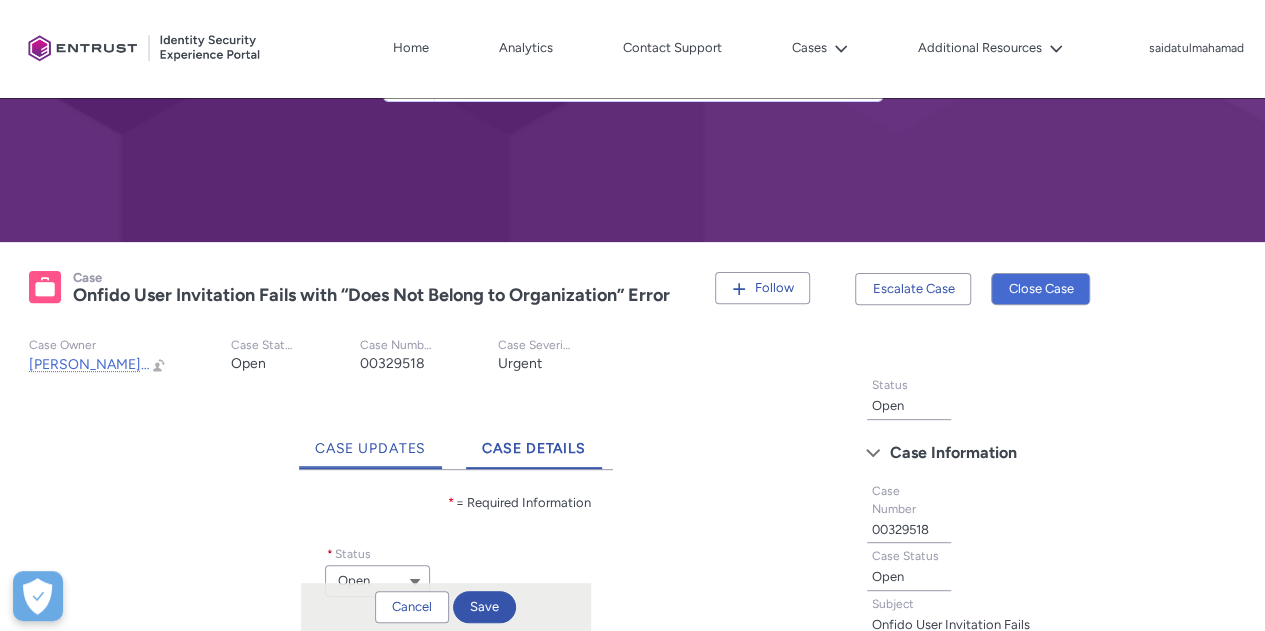 click on "Case Updates" at bounding box center (371, 448) 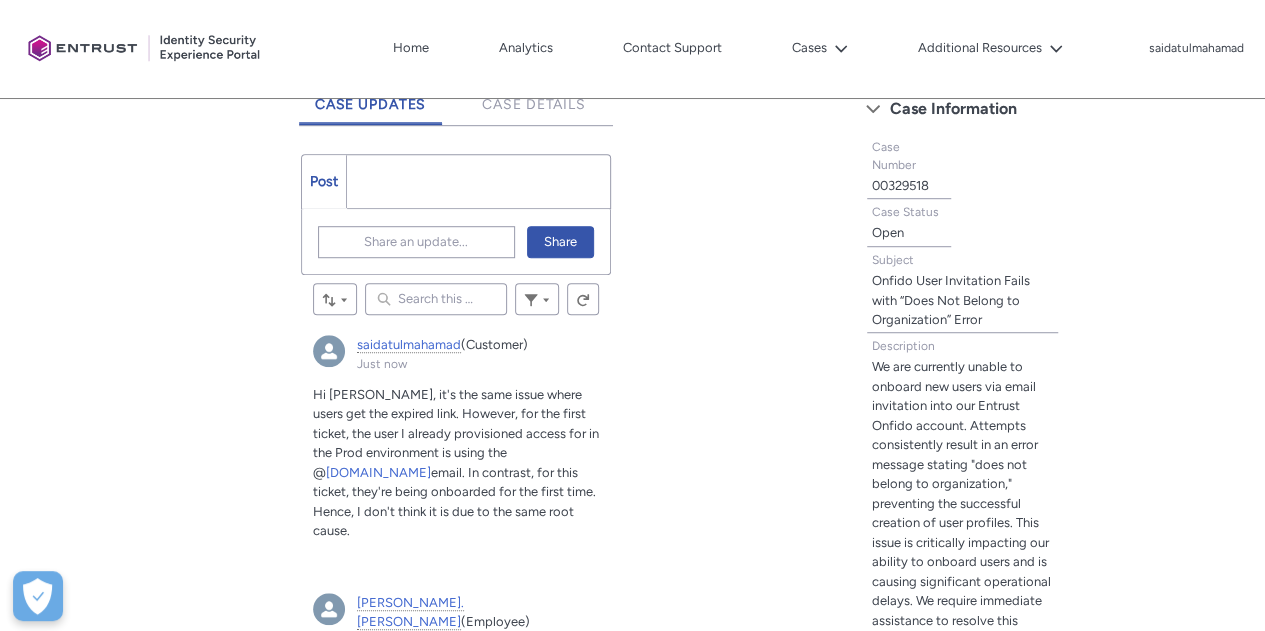 scroll, scrollTop: 500, scrollLeft: 0, axis: vertical 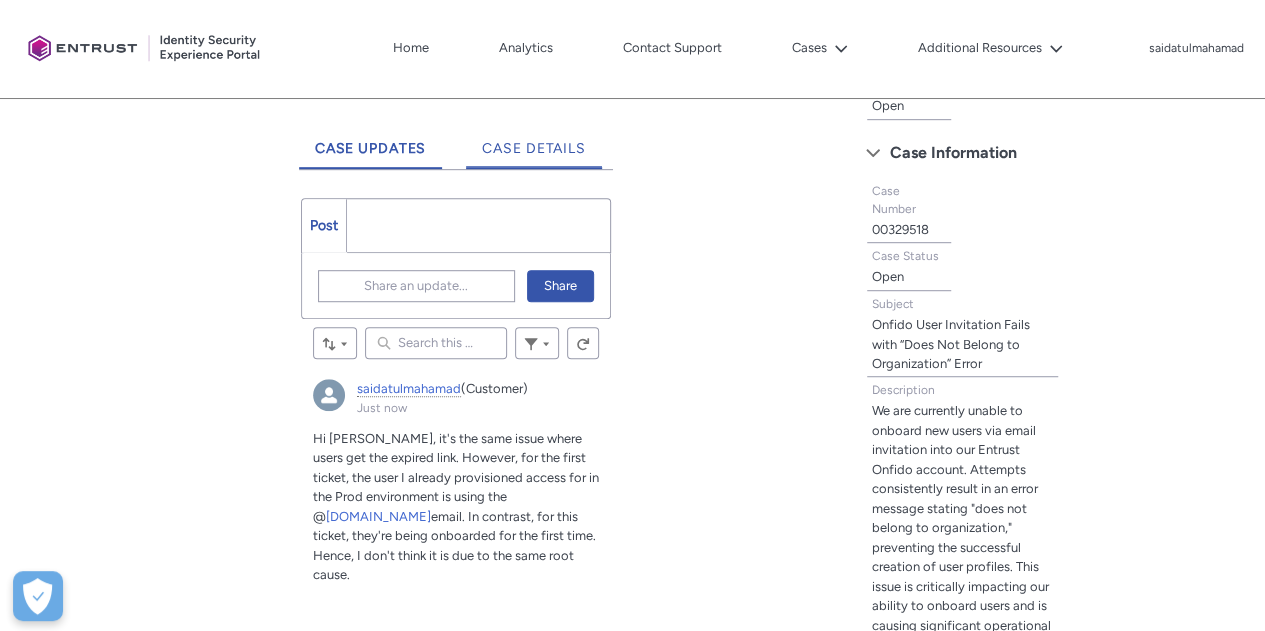 click on "Case Details" at bounding box center [534, 141] 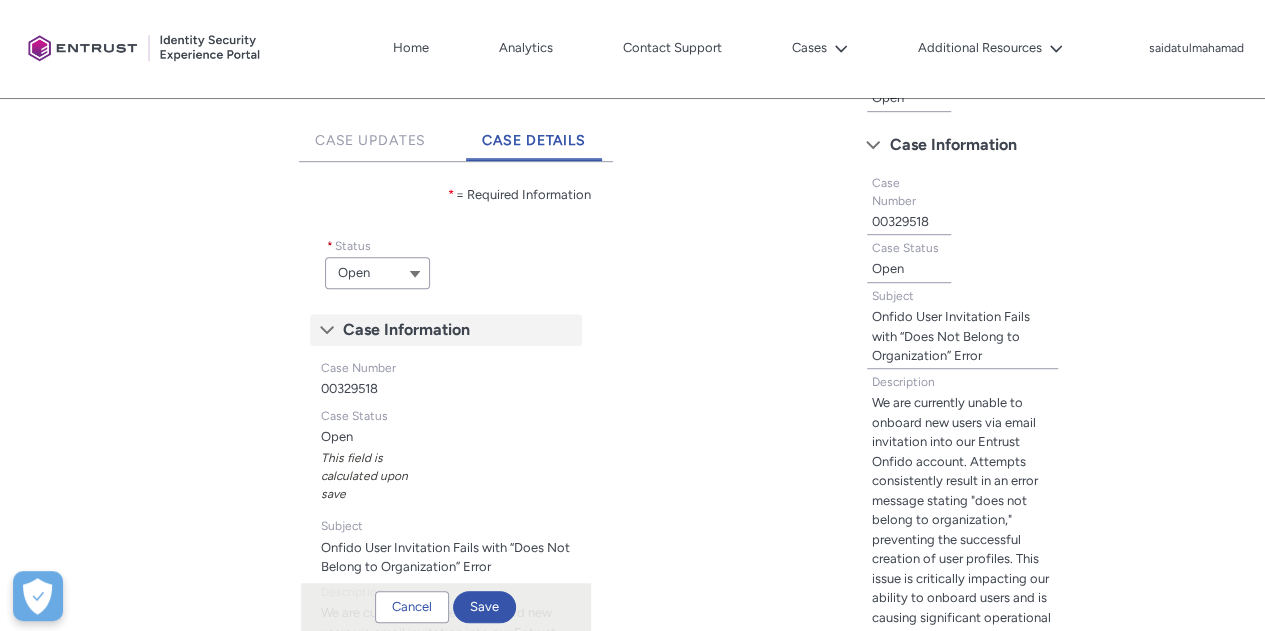 scroll, scrollTop: 500, scrollLeft: 0, axis: vertical 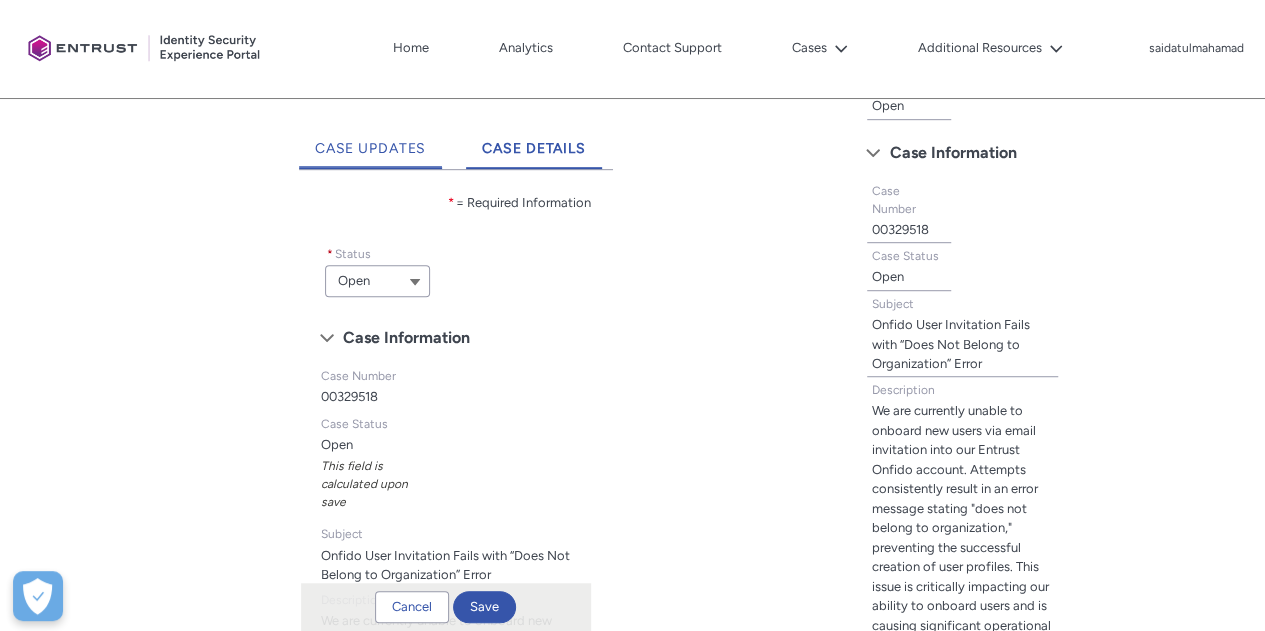 click on "Case Updates" at bounding box center (371, 148) 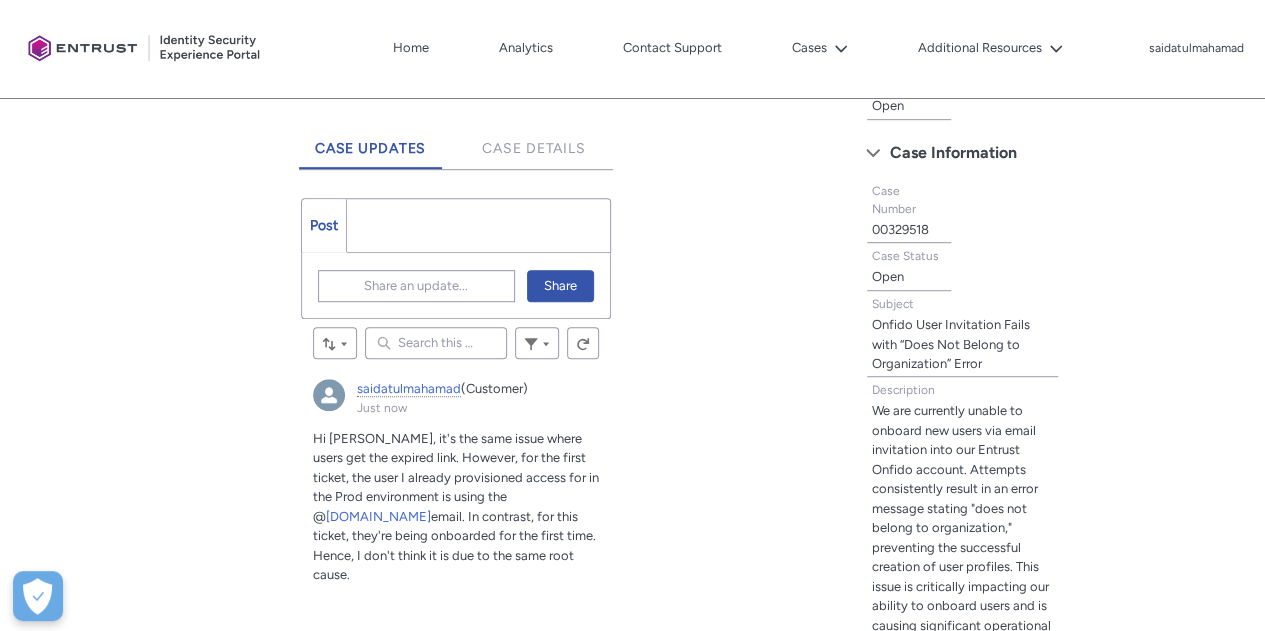 click on "Hi [PERSON_NAME], it's the same issue where users get the expired link. However, for the first ticket, the user I already provisioned access for in the Prod environment is using the @" at bounding box center [456, 477] 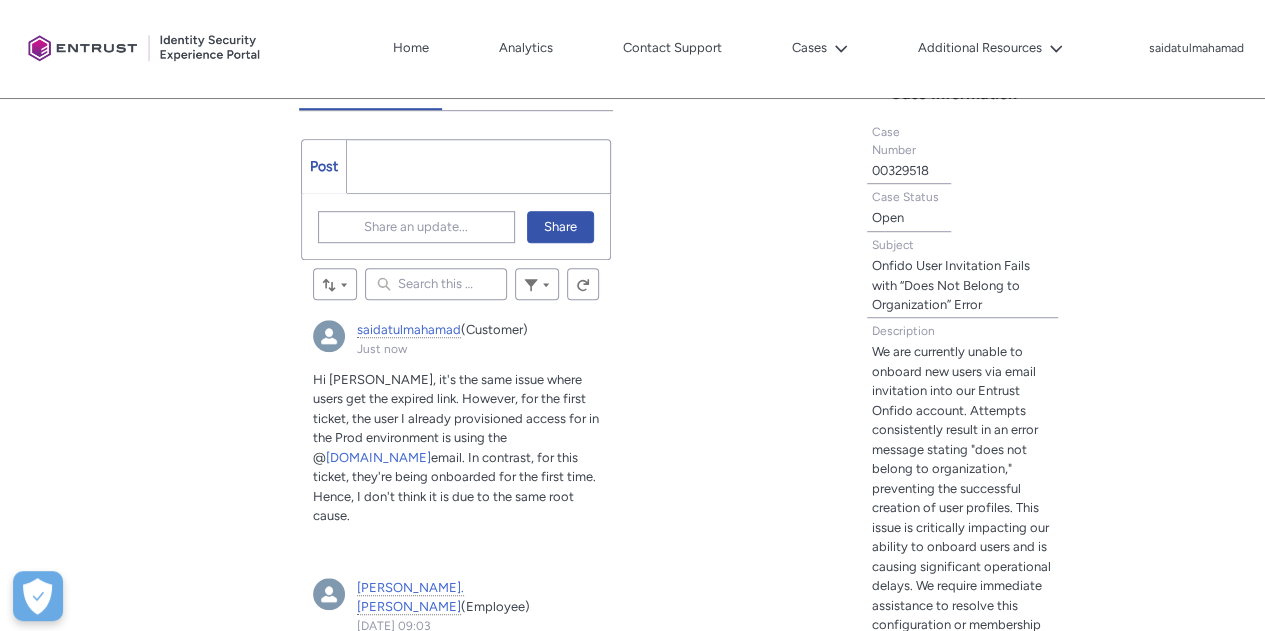 scroll, scrollTop: 600, scrollLeft: 0, axis: vertical 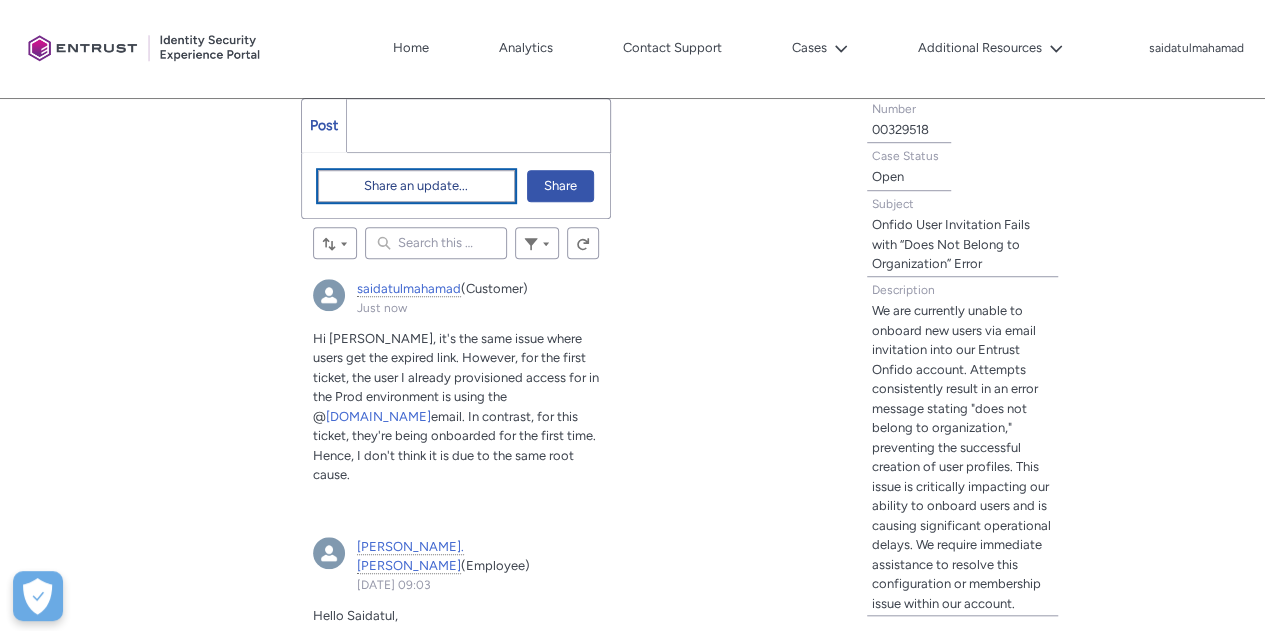 click on "Share an update..." at bounding box center (416, 186) 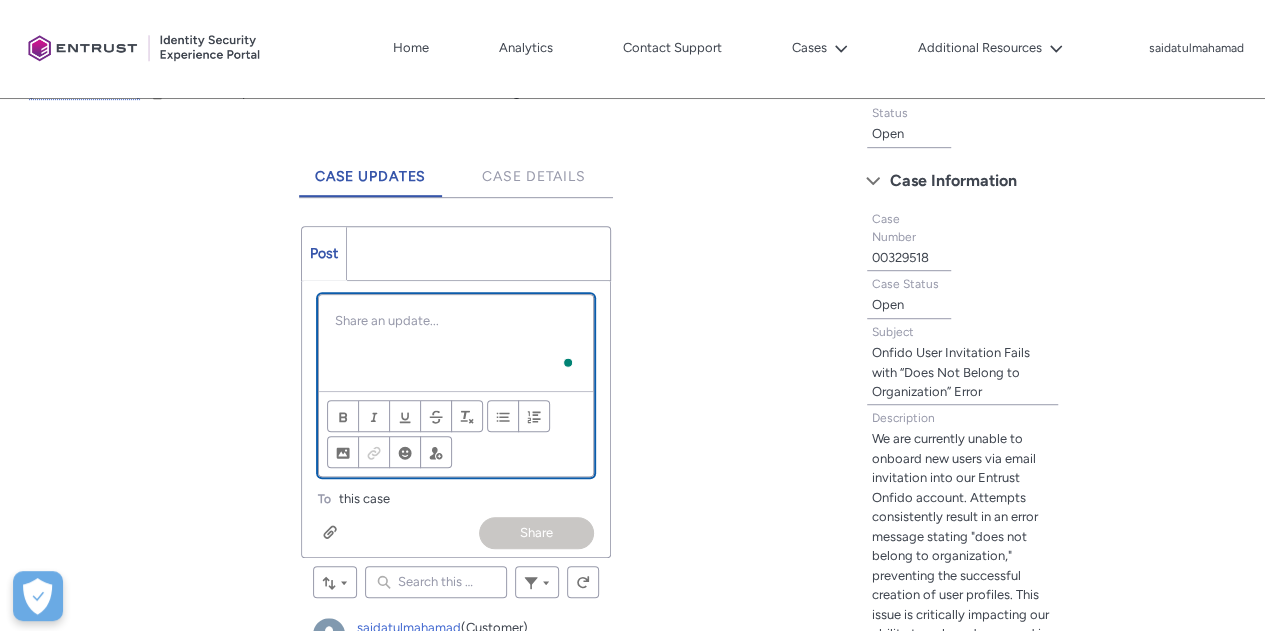 scroll, scrollTop: 474, scrollLeft: 0, axis: vertical 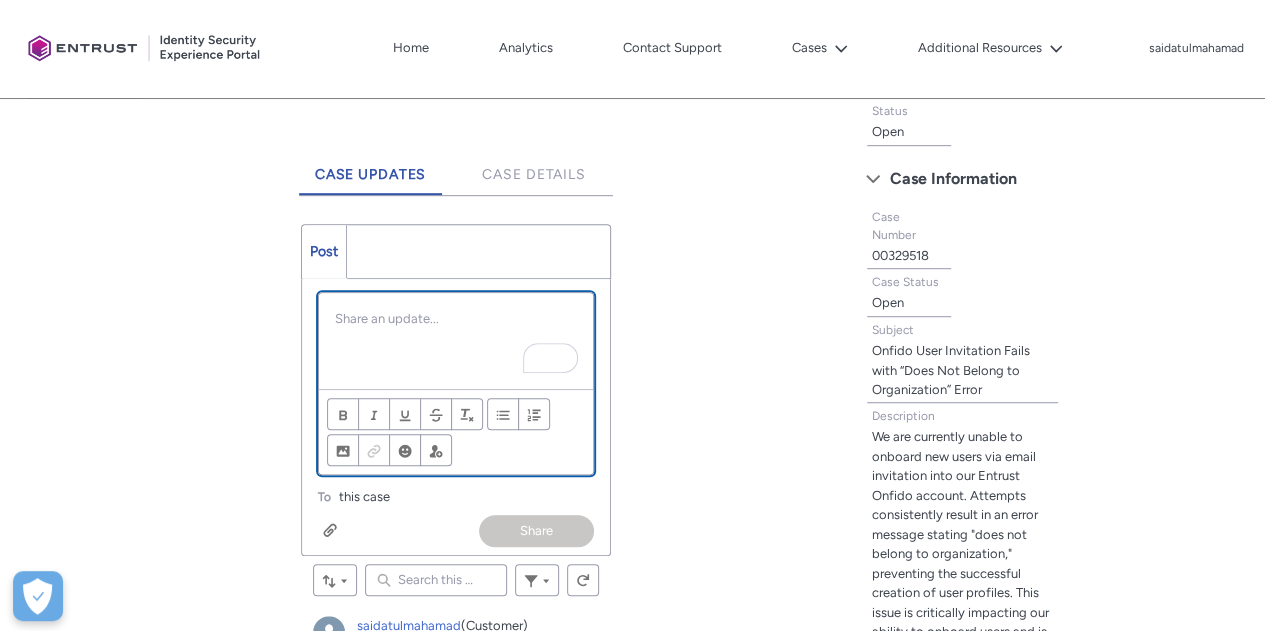 click on "Tabs Case Updates Case Details Post More Share an update... Share Review the errors on this page. Share an update...
Bold
[GEOGRAPHIC_DATA]
Underline
Strikethrough
Remove Formatting
Bulleted List
Numbered List
Image
Link Insert Emoji @Mention people and groups Topic Help To navigate, press the arrow keys. To edit items you've added, press Enter. To remove items you've added, press Backspace or [GEOGRAPHIC_DATA]. Add Topic To this case Attach up to 10 files Attach up to 10 files Share Sort by: Search this feed... Filter Feed Refresh this feed Skip Feed saidatulmahamad  (Customer) Just now Actions for this Feed Item  Hi [PERSON_NAME], it's the same issue where users get the expired link. However, for the first ticket, the user I already provisioned access for in the Prod environment is using the @ [DOMAIN_NAME]  email. In contrast, for this ticket, they're being onboarded for the first time. Hence, I don't think it is due to the same root cause. Expand Post Liked Like  Comment Write a comment..." at bounding box center (421, 1697) 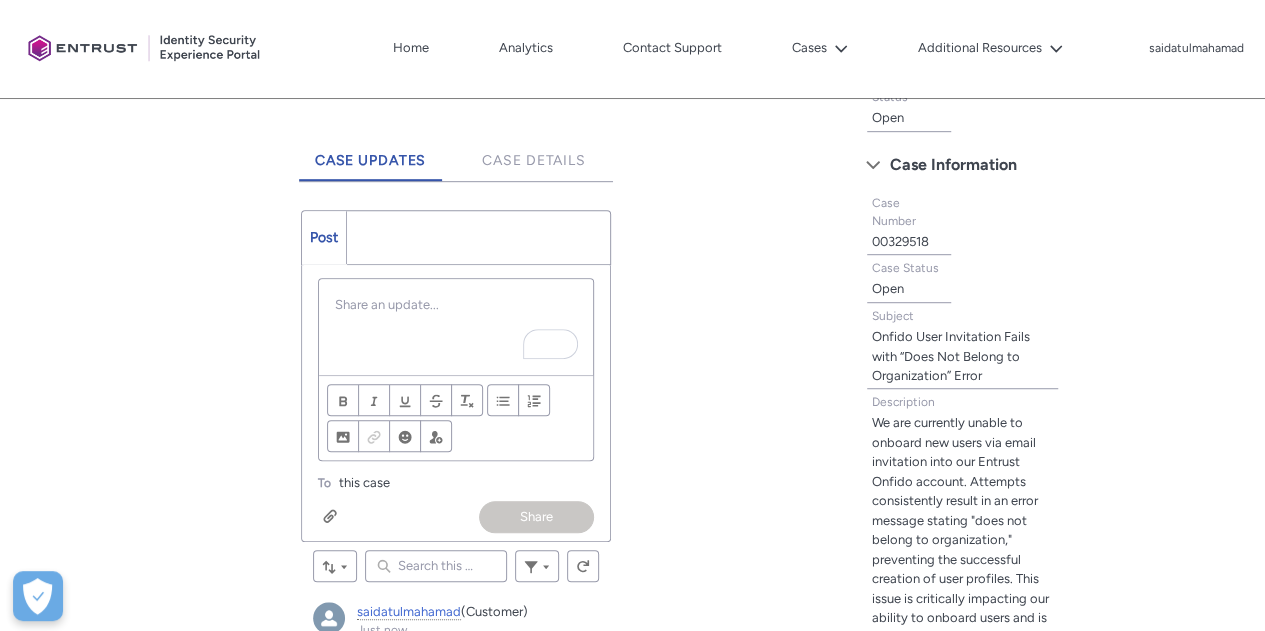scroll, scrollTop: 486, scrollLeft: 0, axis: vertical 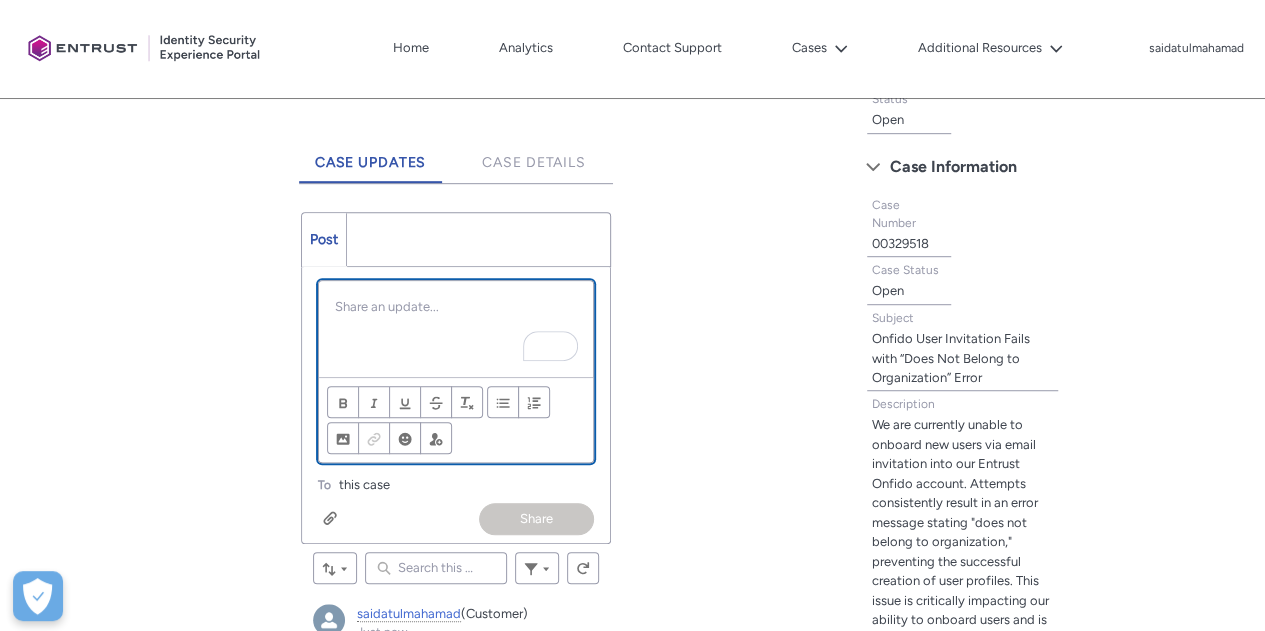 click at bounding box center [456, 307] 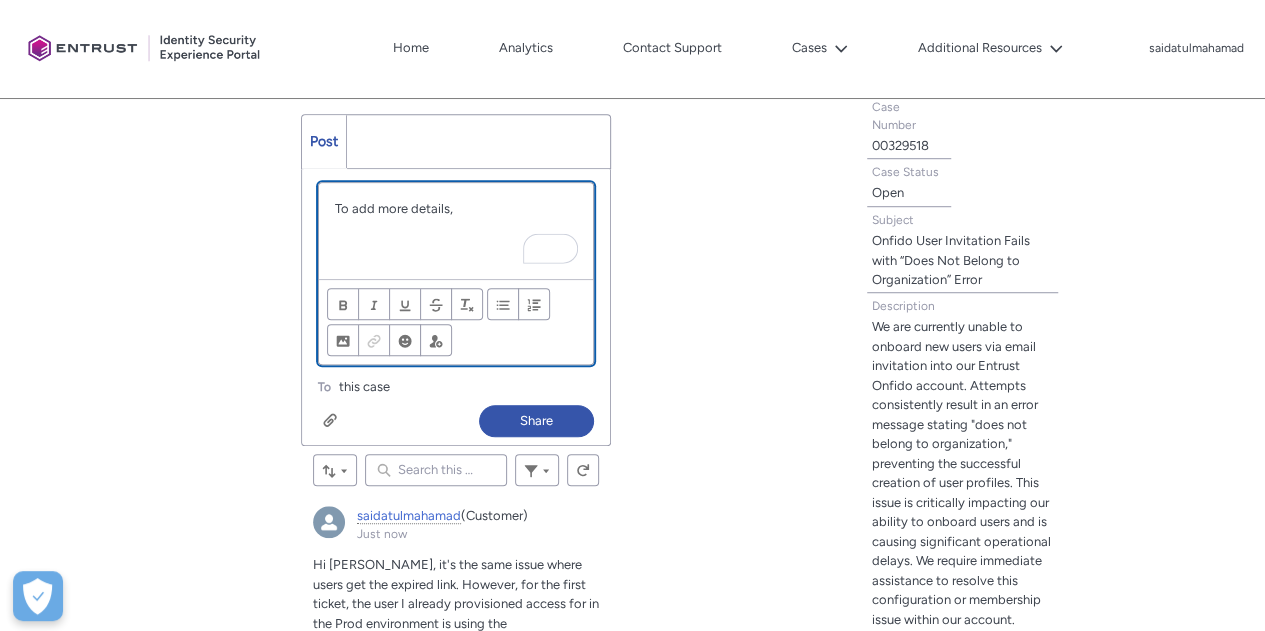 scroll, scrollTop: 586, scrollLeft: 0, axis: vertical 